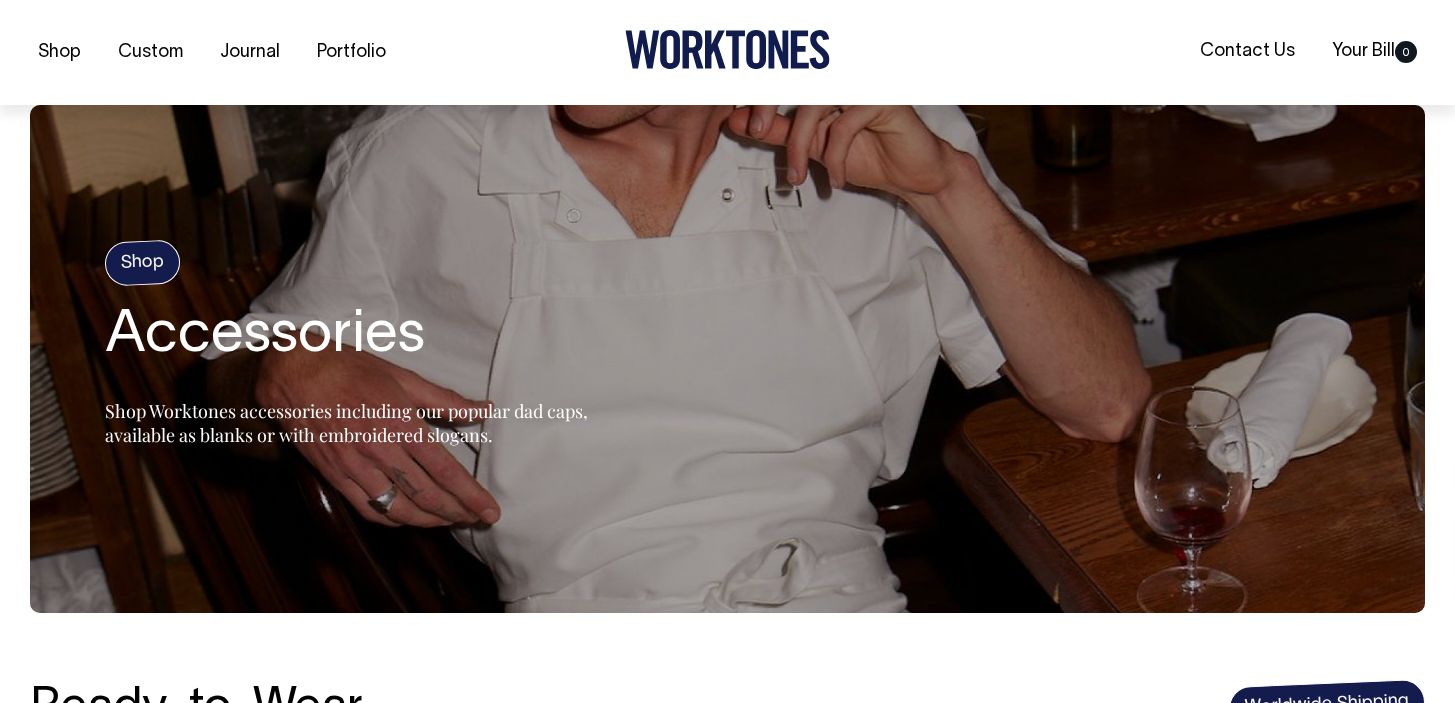 scroll, scrollTop: 1303, scrollLeft: 0, axis: vertical 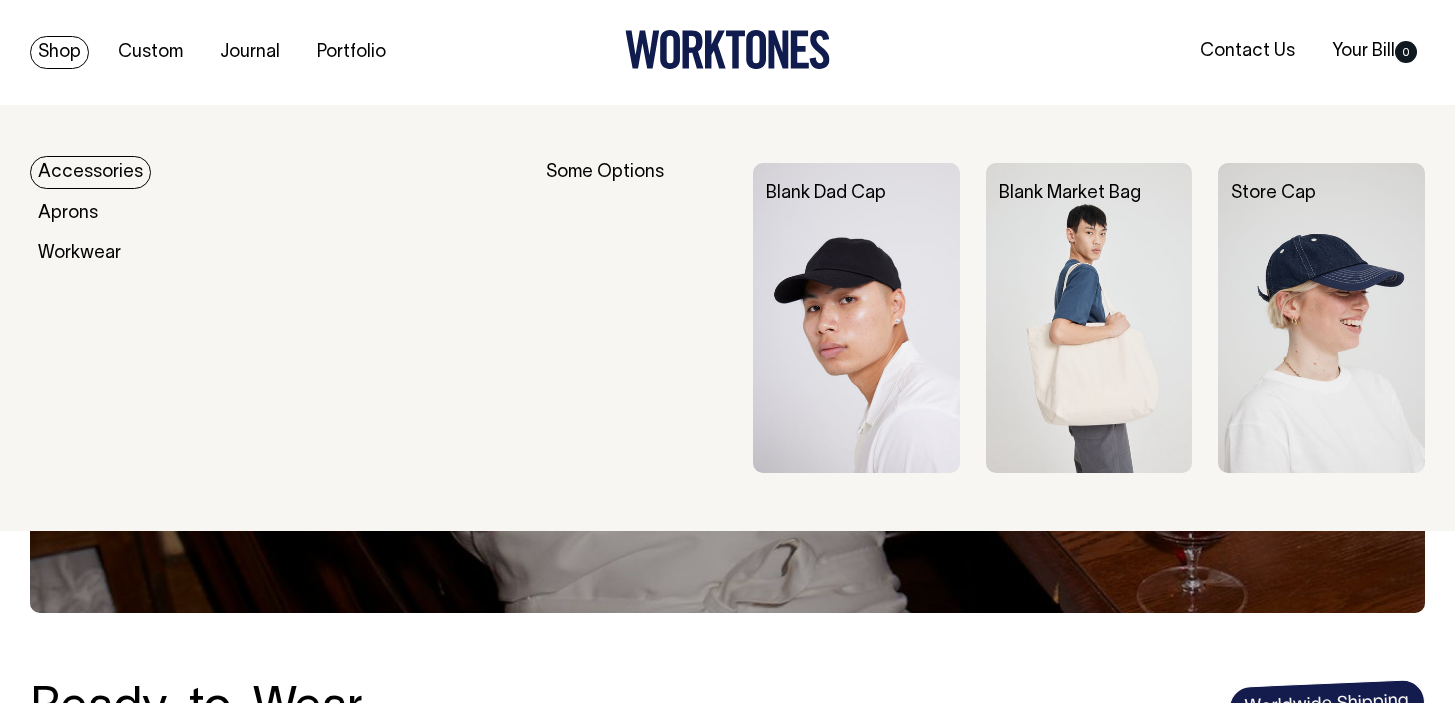 click on "Accessories" at bounding box center [90, 172] 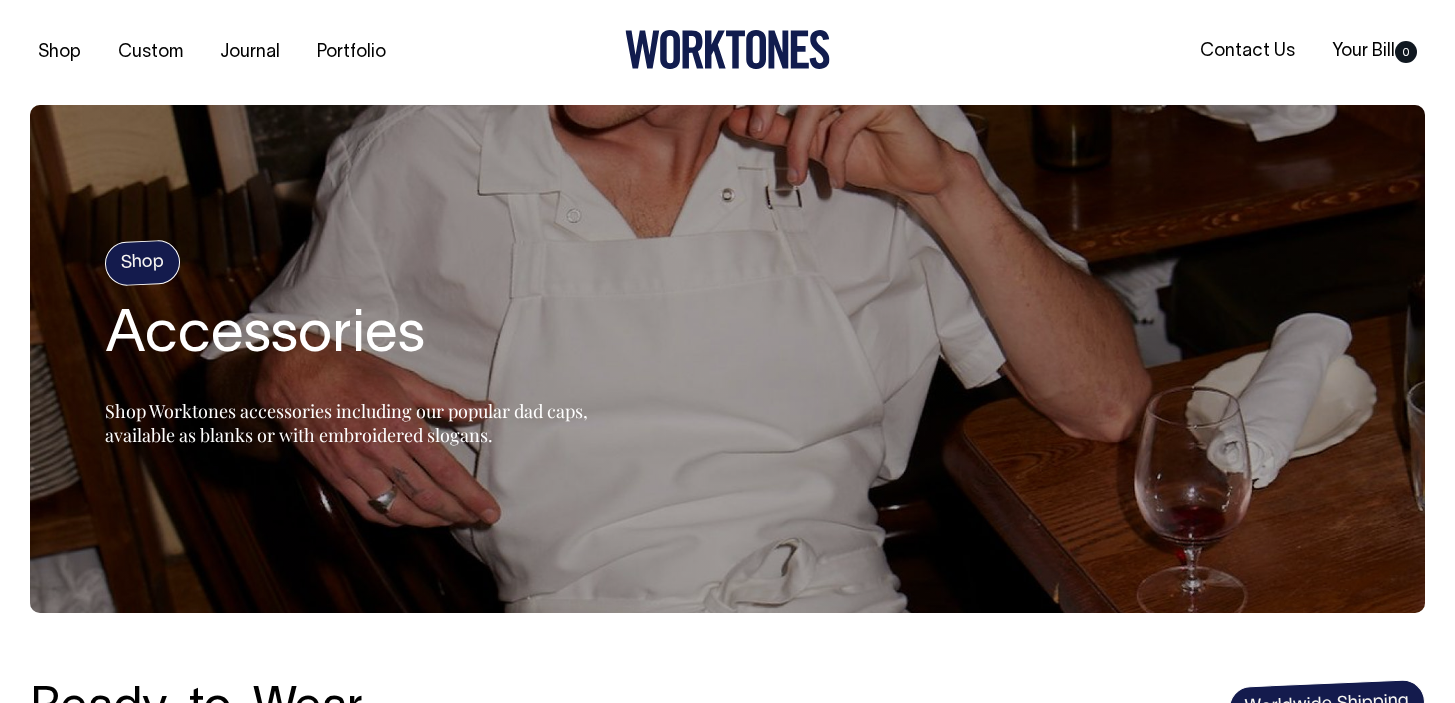 scroll, scrollTop: 0, scrollLeft: 0, axis: both 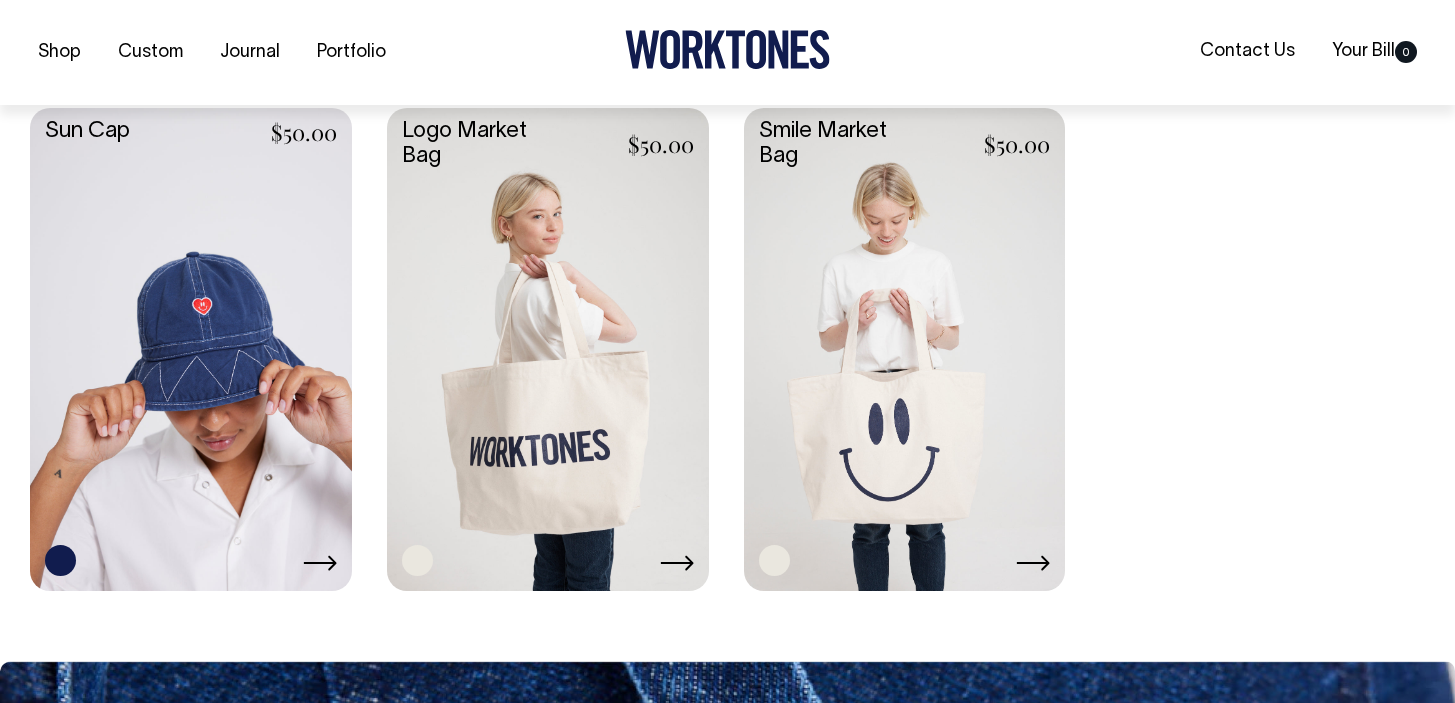 click 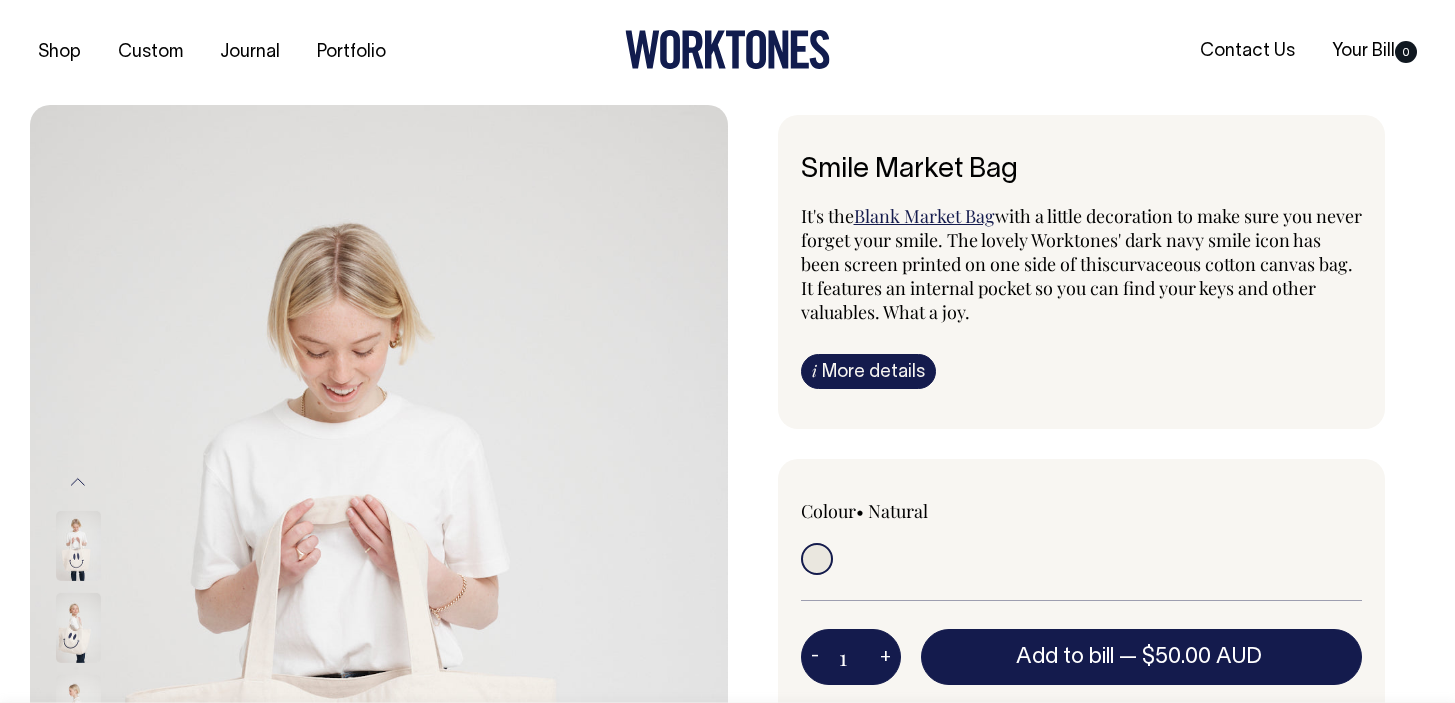 scroll, scrollTop: 0, scrollLeft: 0, axis: both 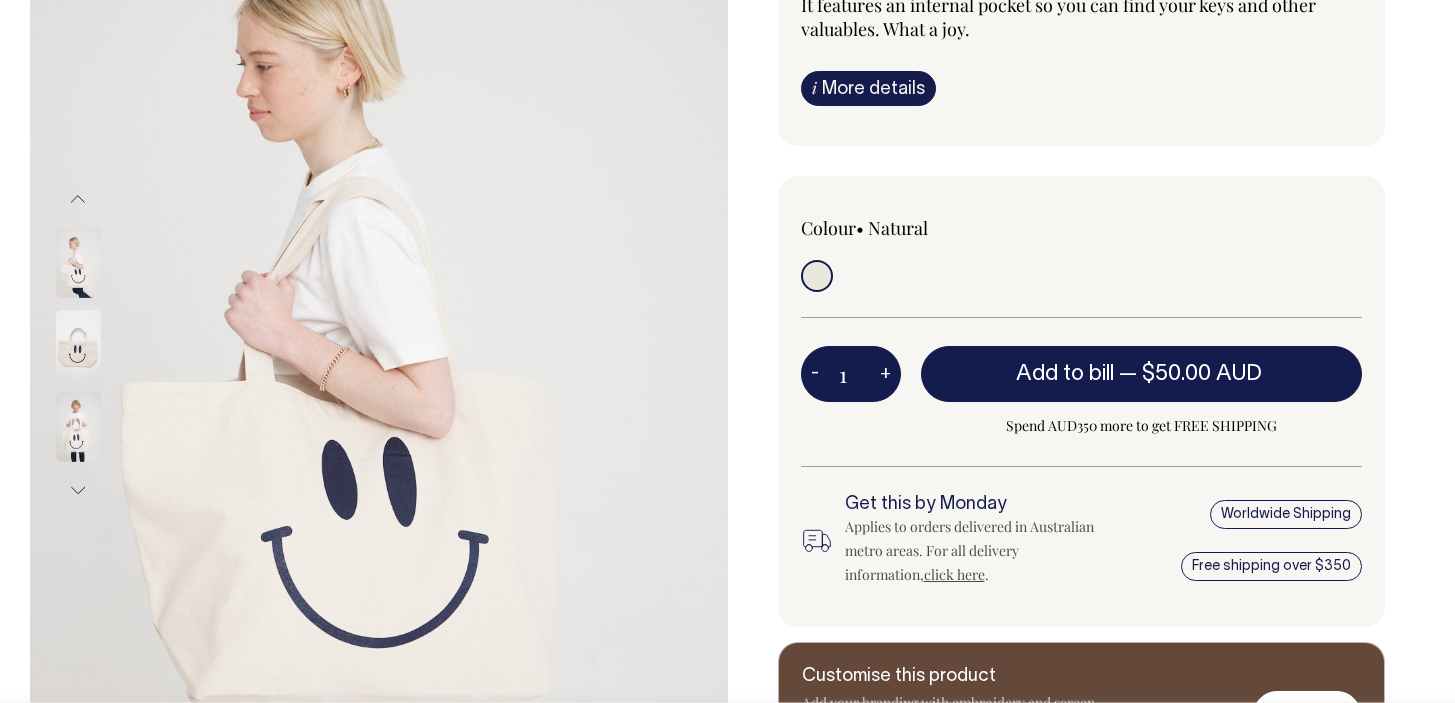 click at bounding box center [78, 263] 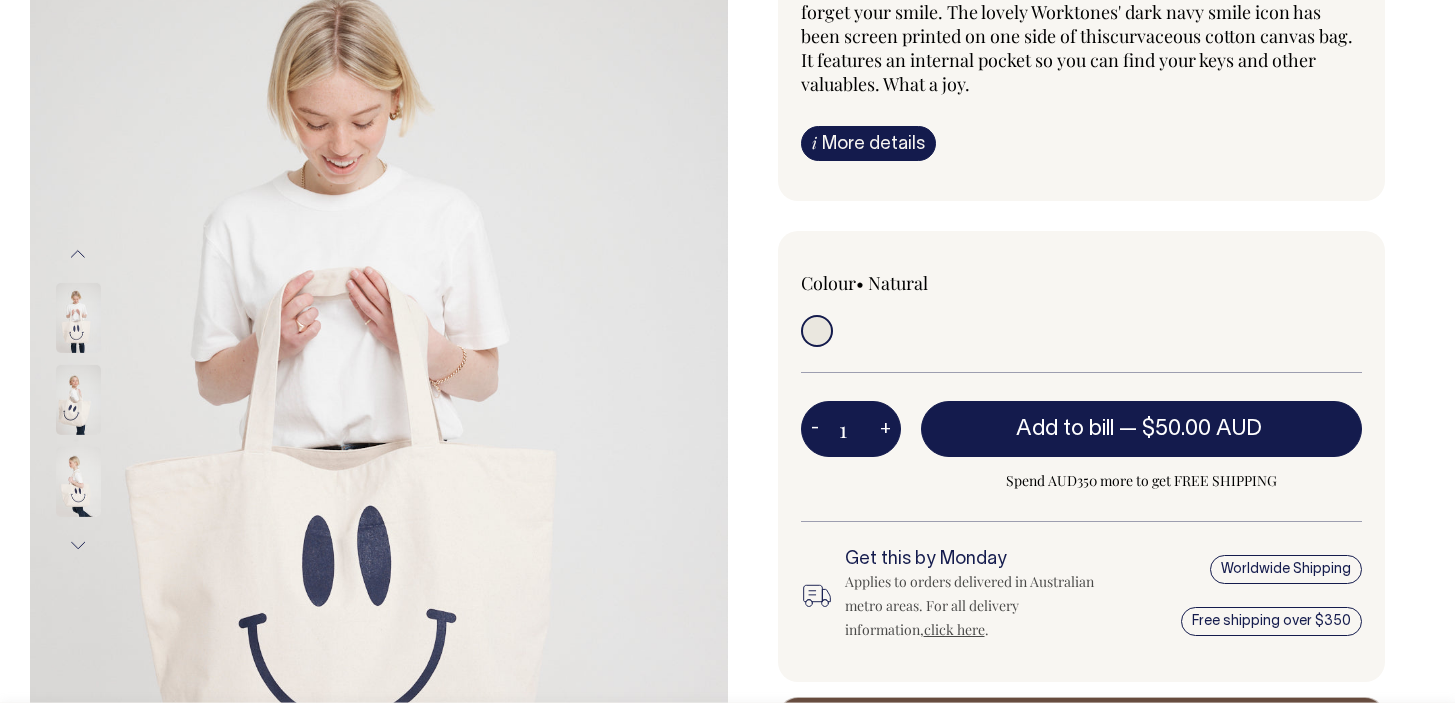 scroll, scrollTop: 228, scrollLeft: 0, axis: vertical 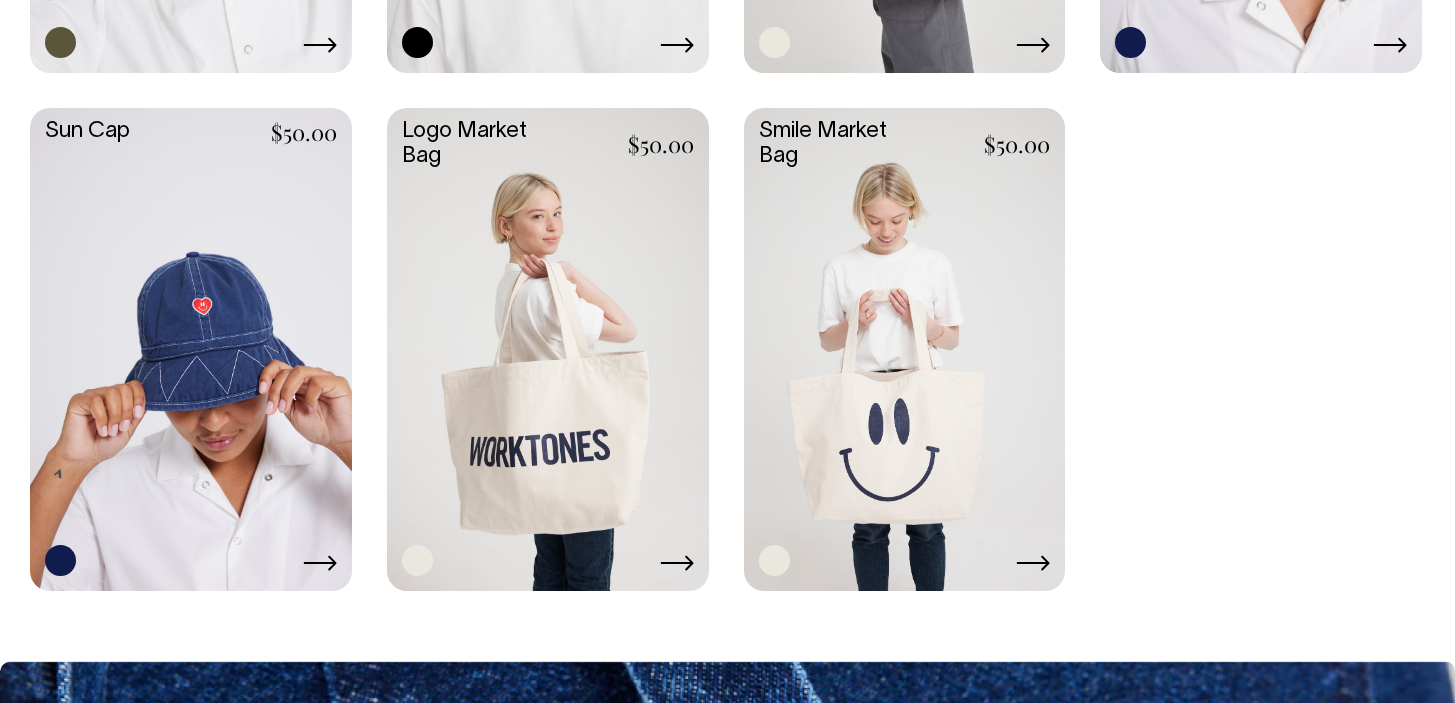 click at bounding box center [548, 347] 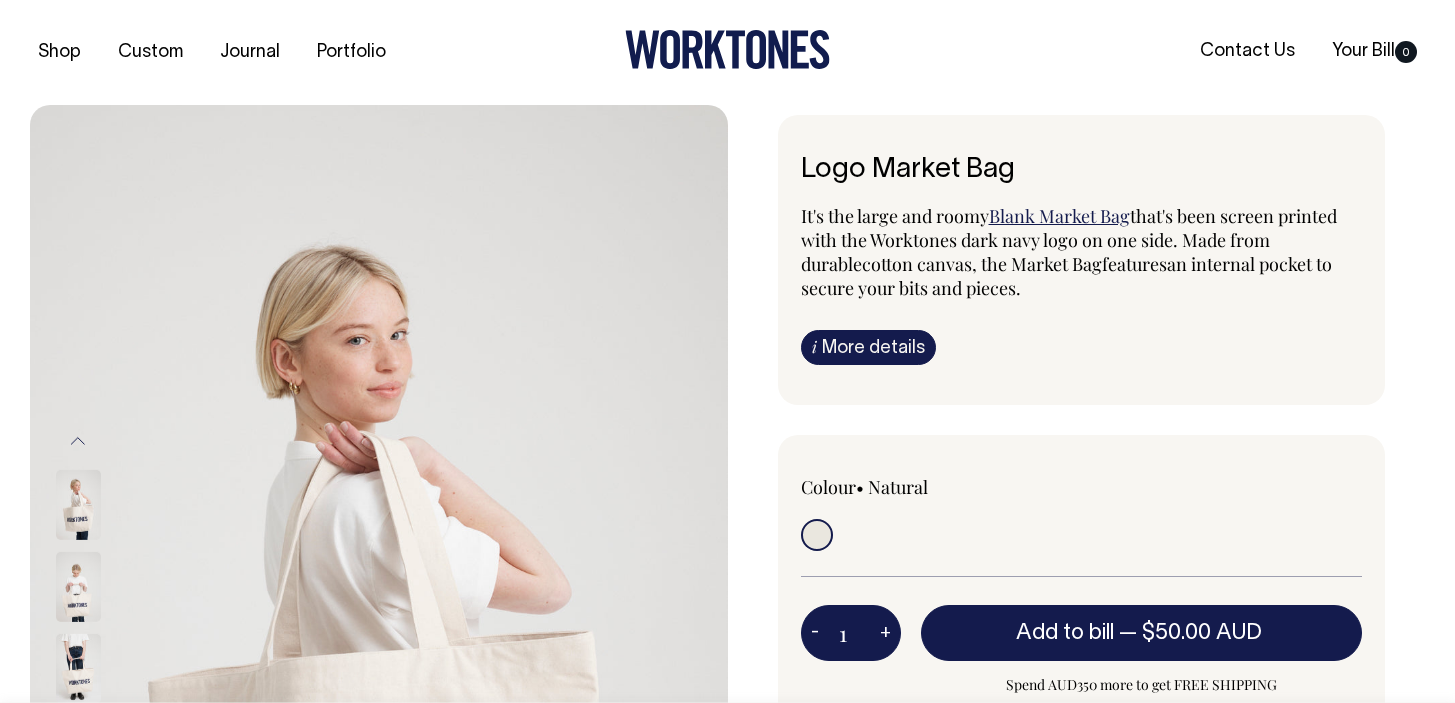 scroll, scrollTop: 0, scrollLeft: 0, axis: both 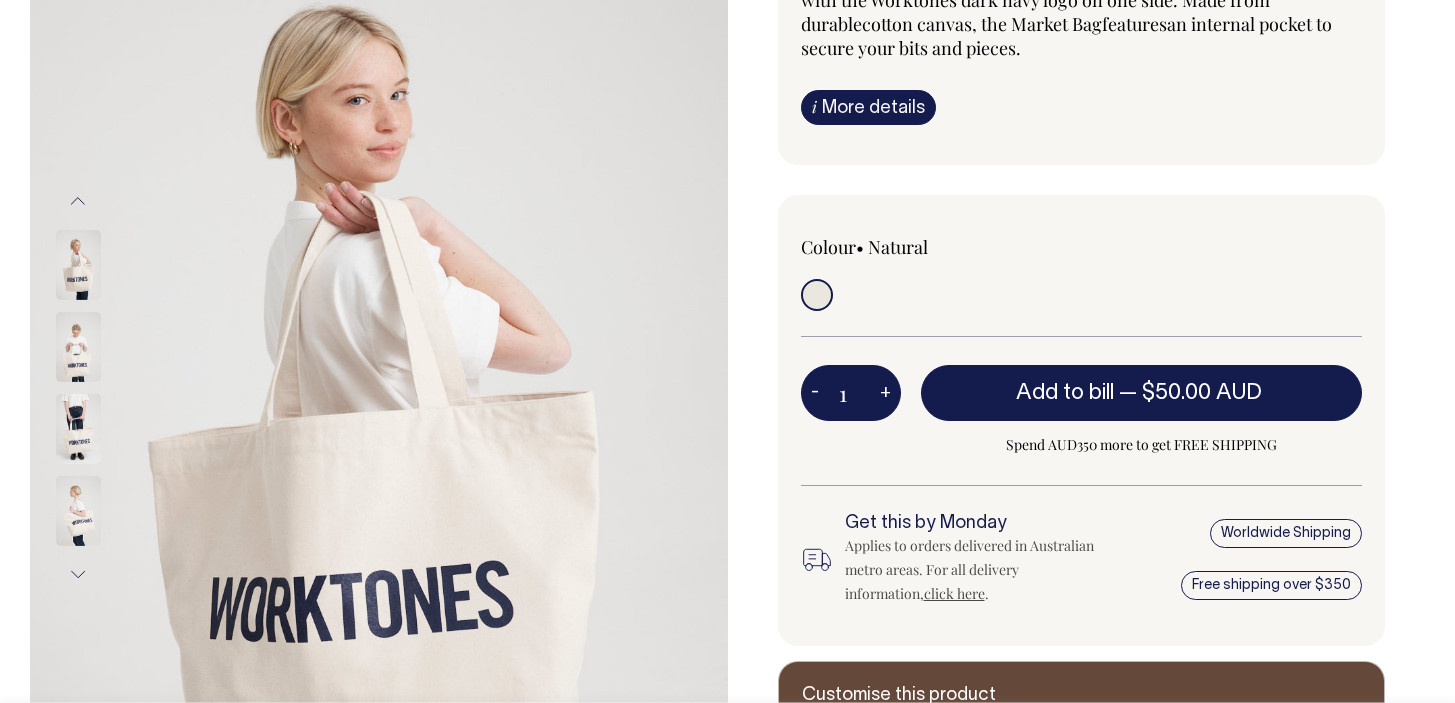click at bounding box center (78, 347) 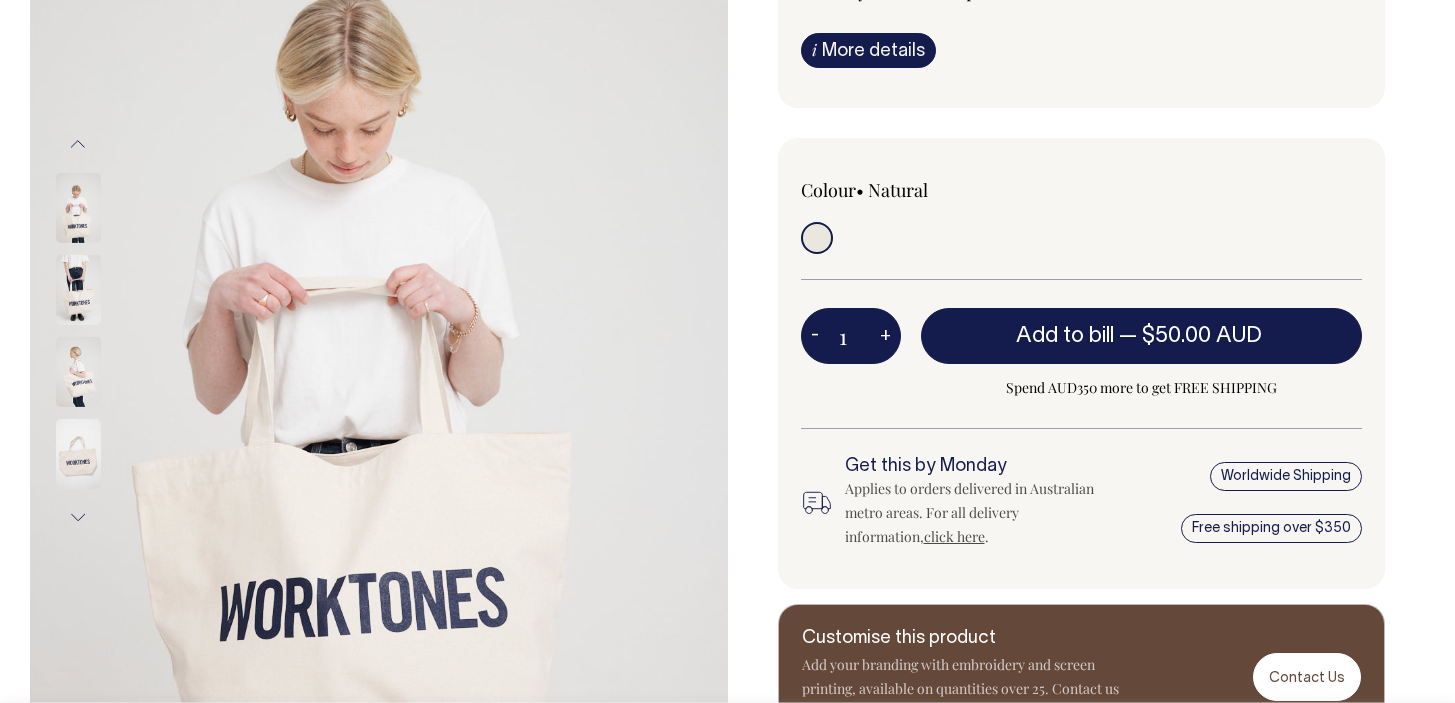 scroll, scrollTop: 297, scrollLeft: 0, axis: vertical 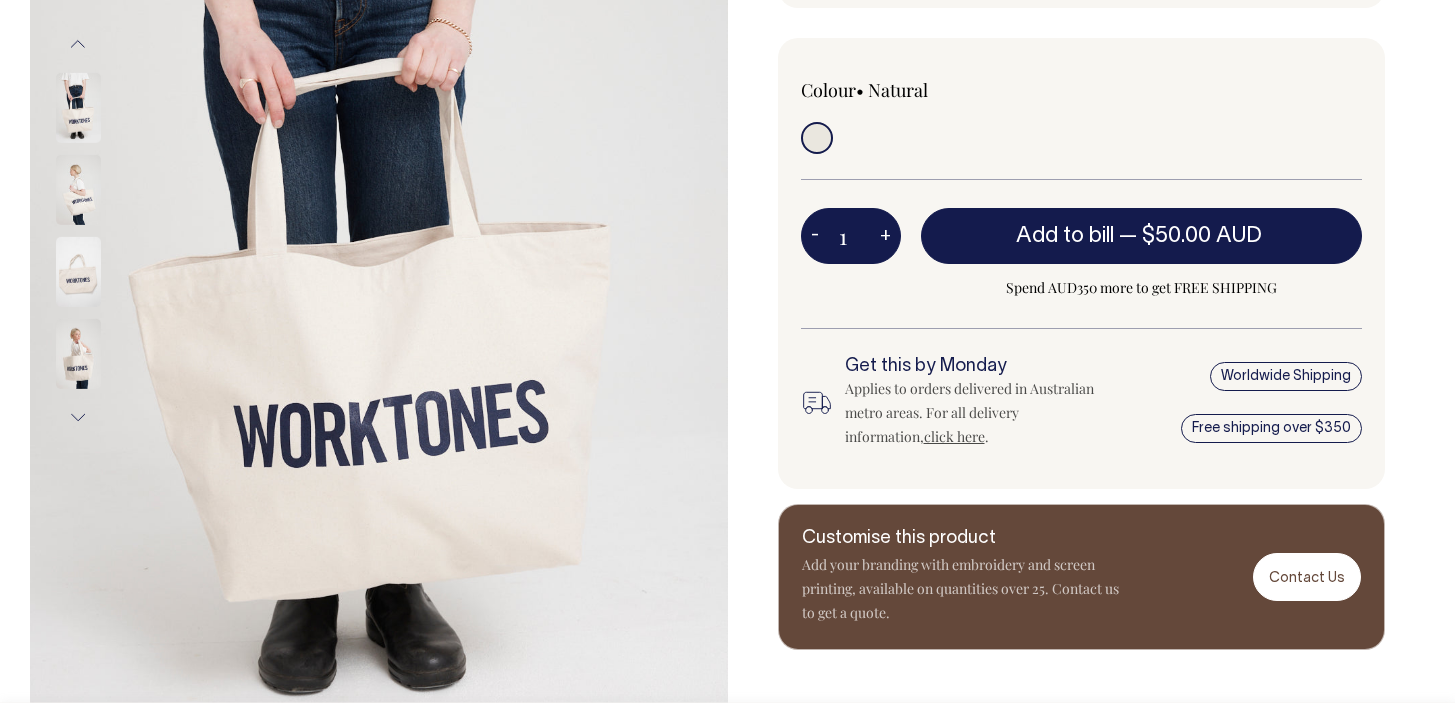 click at bounding box center [78, 354] 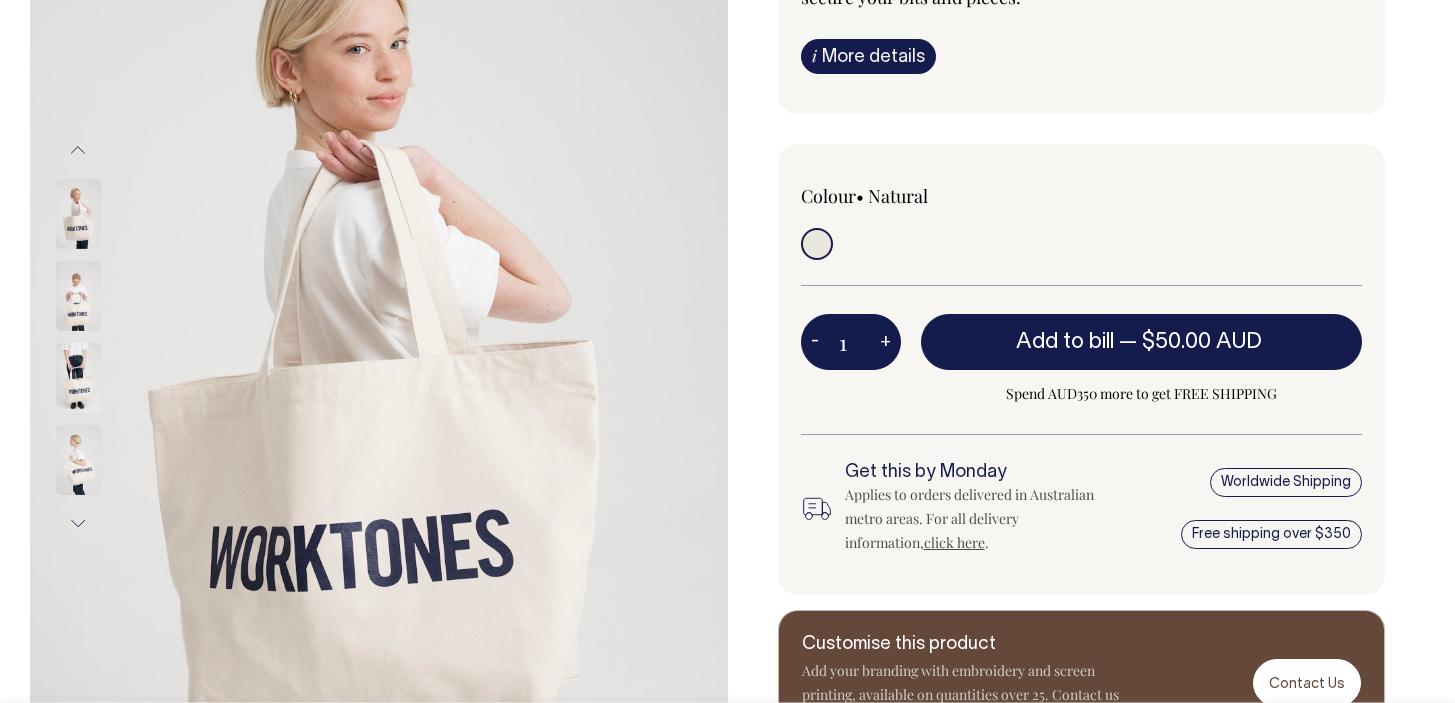 scroll, scrollTop: 291, scrollLeft: 0, axis: vertical 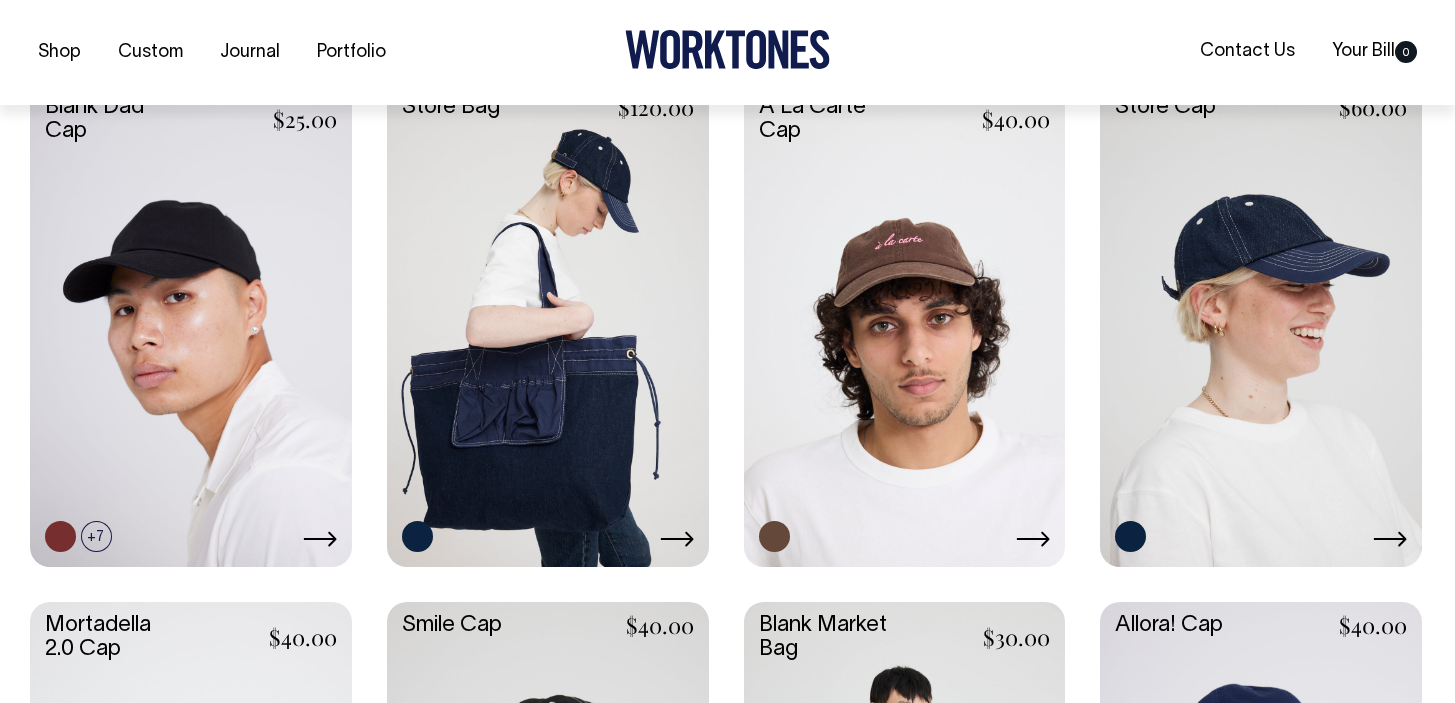 click at bounding box center [548, 323] 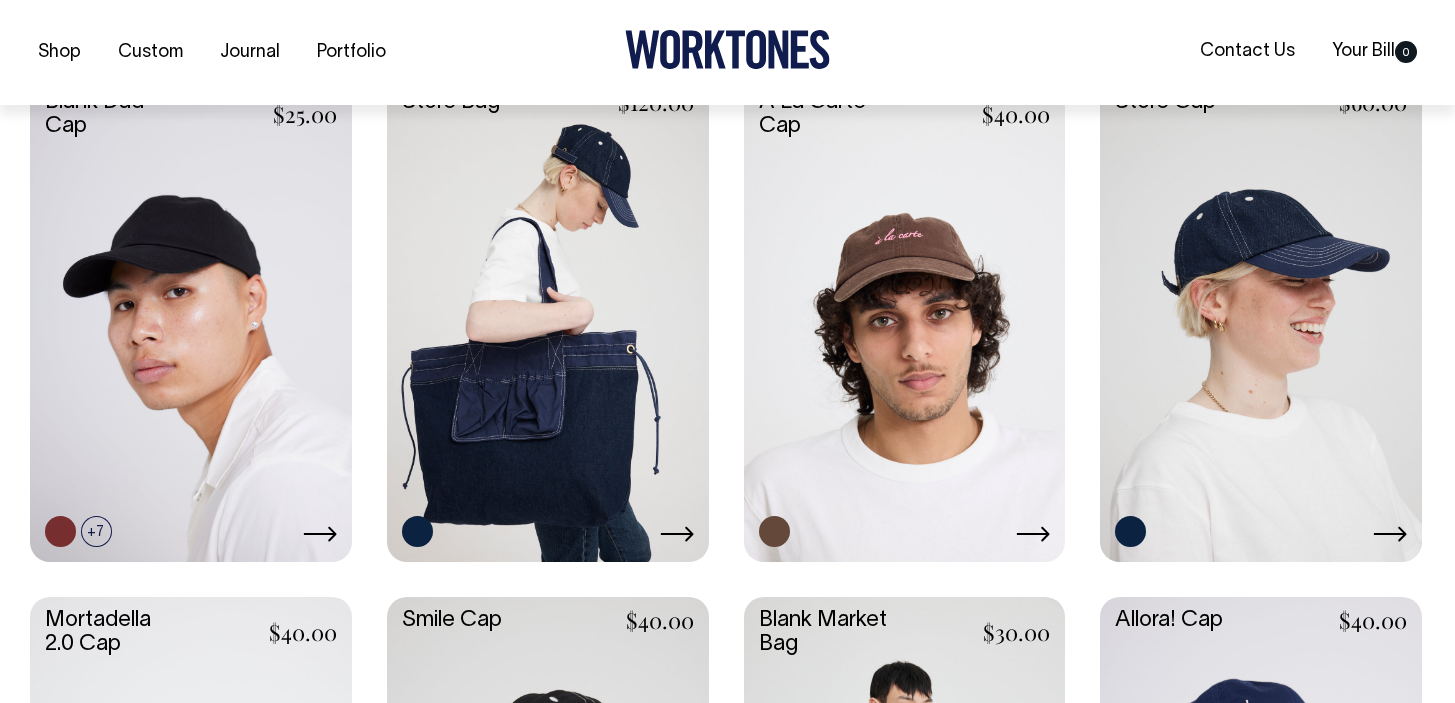scroll, scrollTop: 889, scrollLeft: 0, axis: vertical 